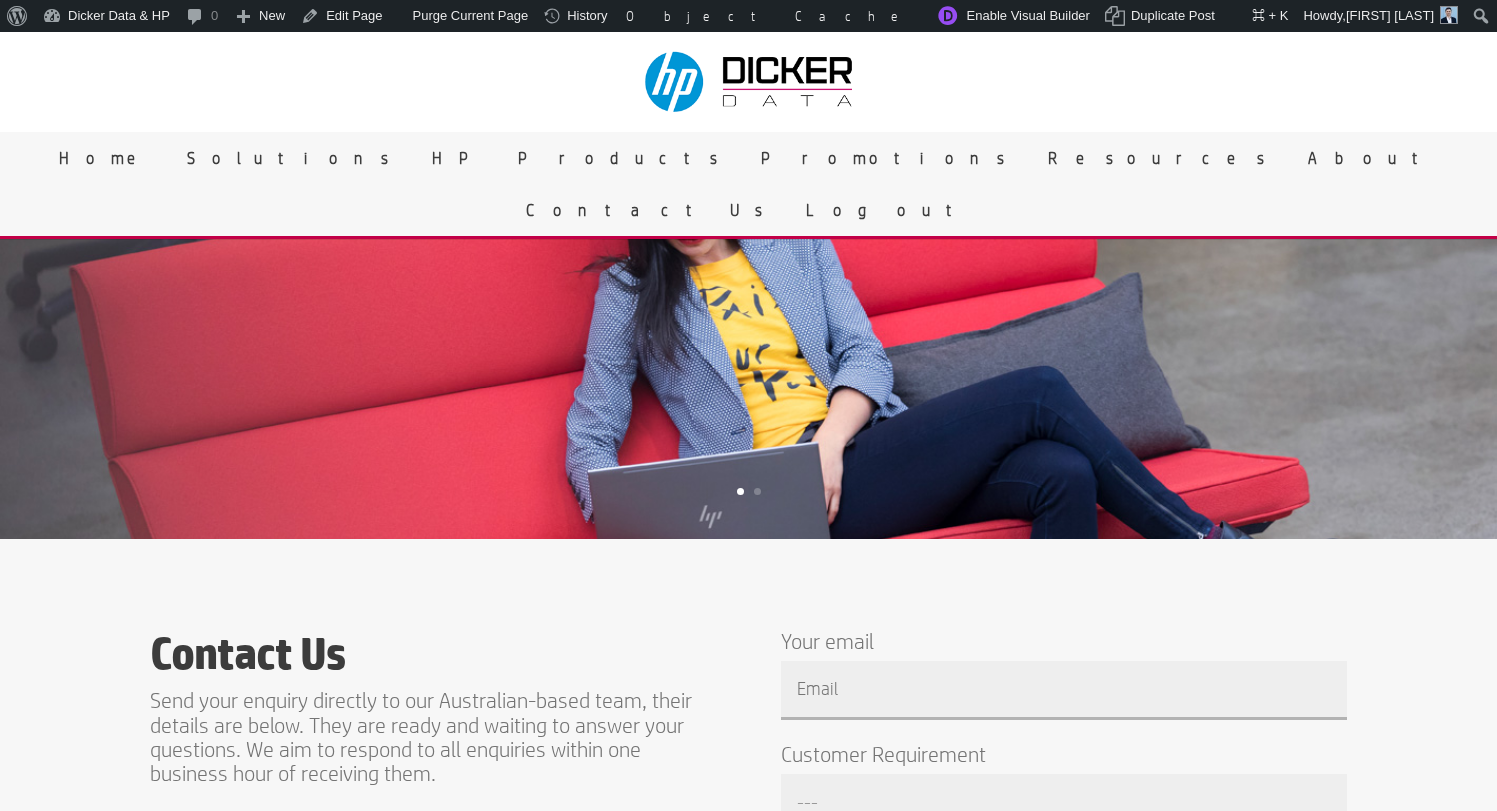 scroll, scrollTop: 0, scrollLeft: 0, axis: both 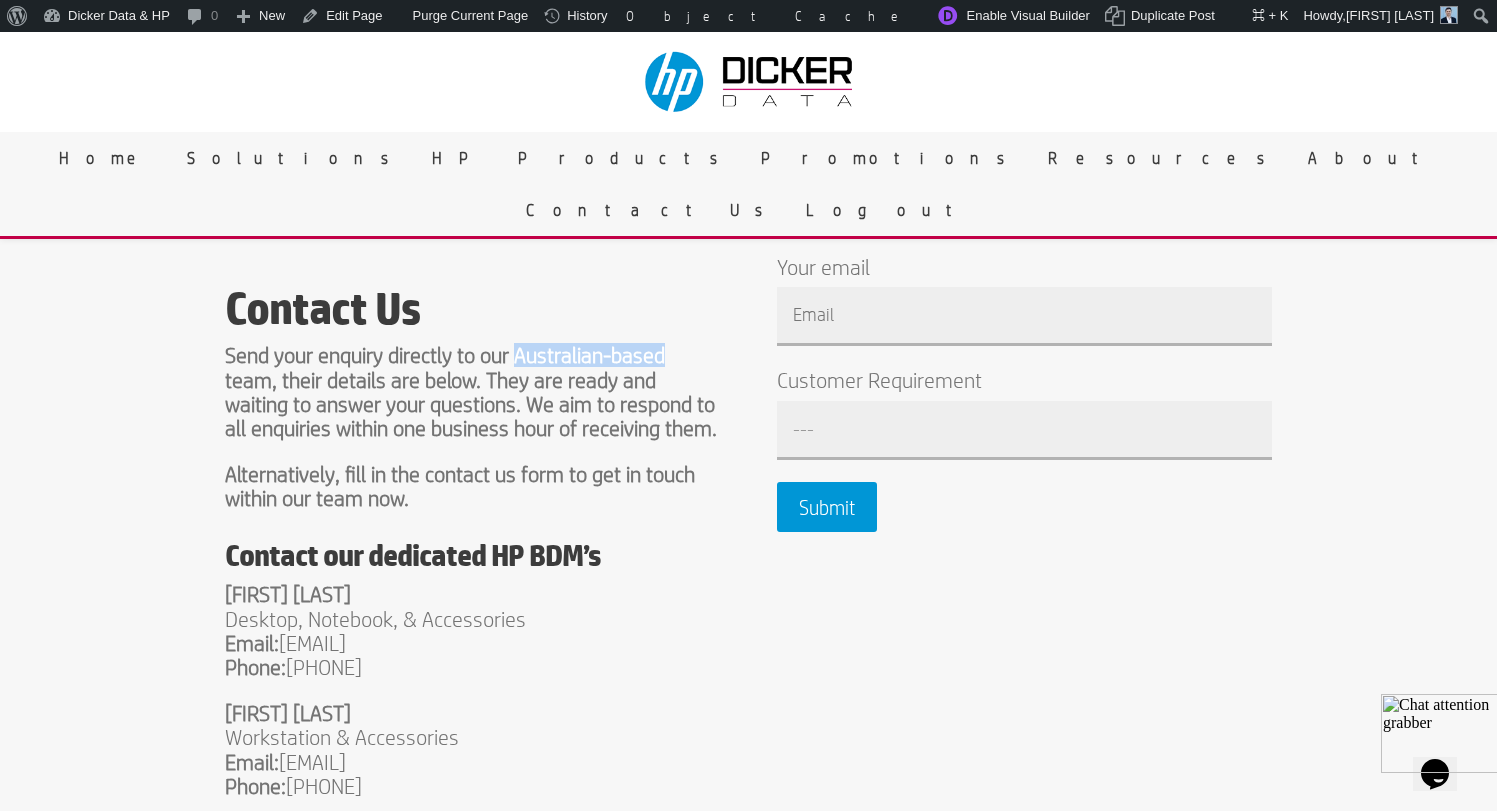 drag, startPoint x: 440, startPoint y: 362, endPoint x: 587, endPoint y: 362, distance: 147 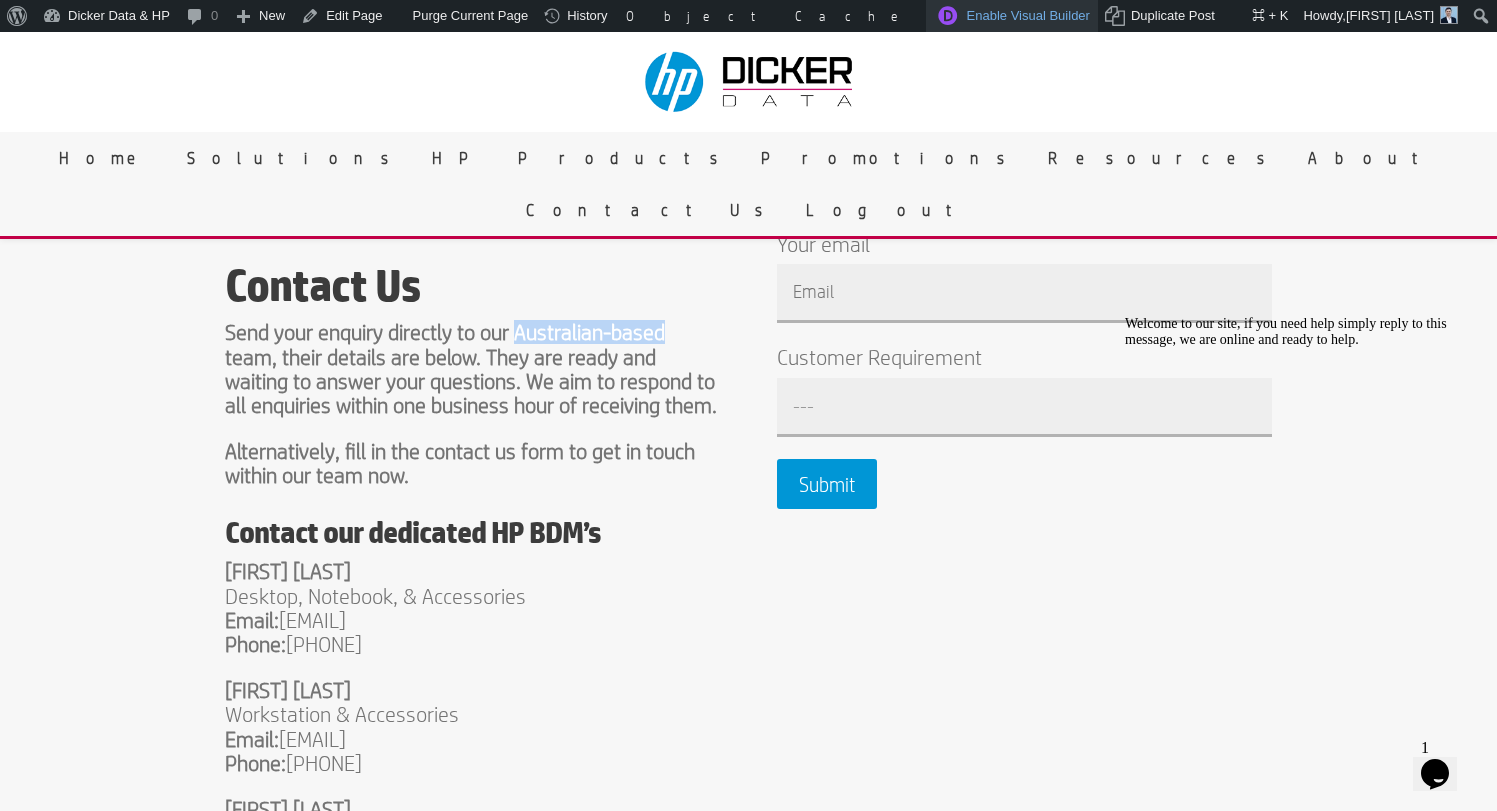 scroll, scrollTop: 367, scrollLeft: 0, axis: vertical 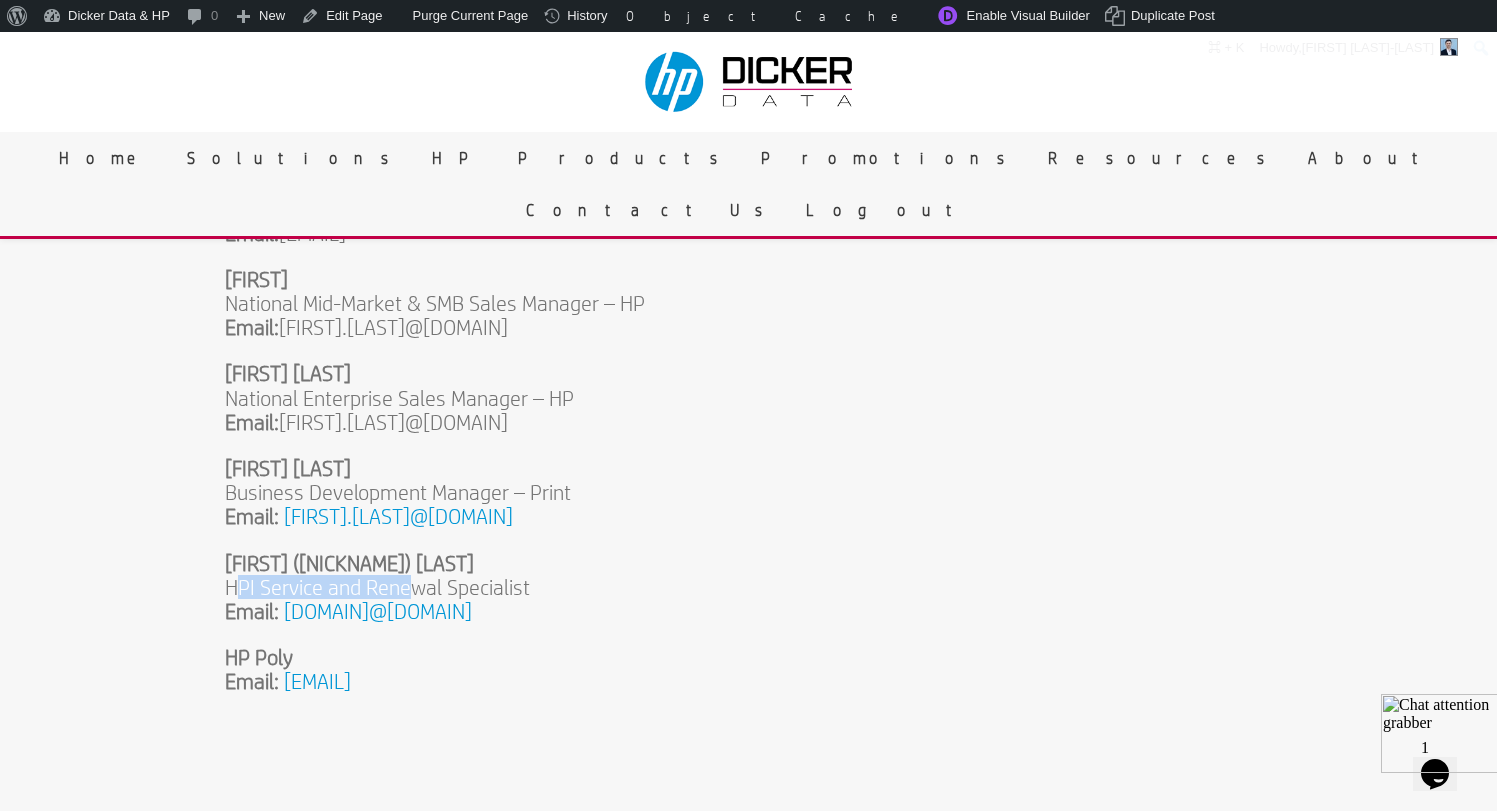 drag, startPoint x: 166, startPoint y: 600, endPoint x: 333, endPoint y: 604, distance: 167.0479 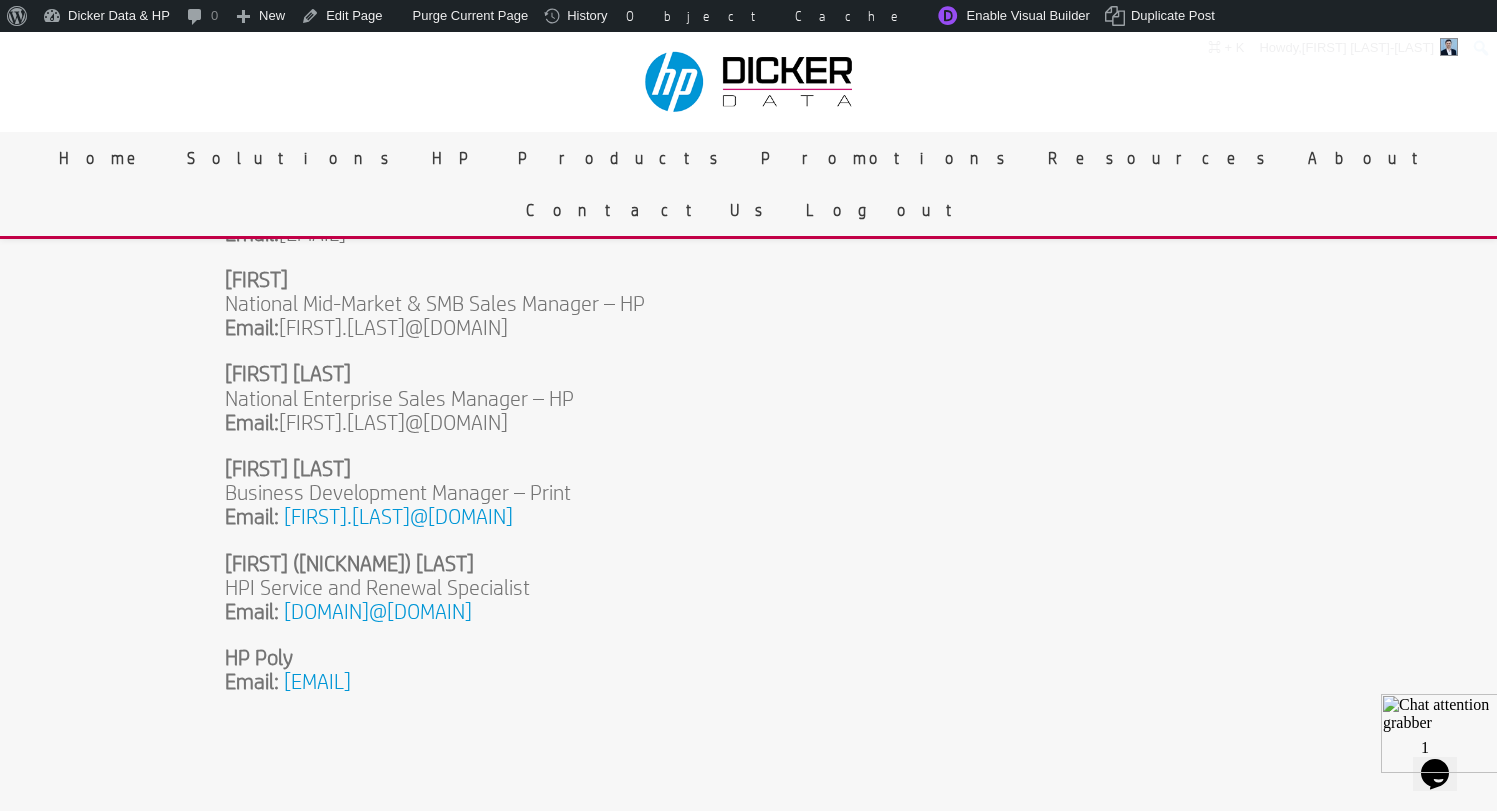 click on "Ying (Eve) Zhou HPI   Service   and   Renewal   Specialist Email:   HP.Services@dickerdata.com.au" at bounding box center (472, 598) 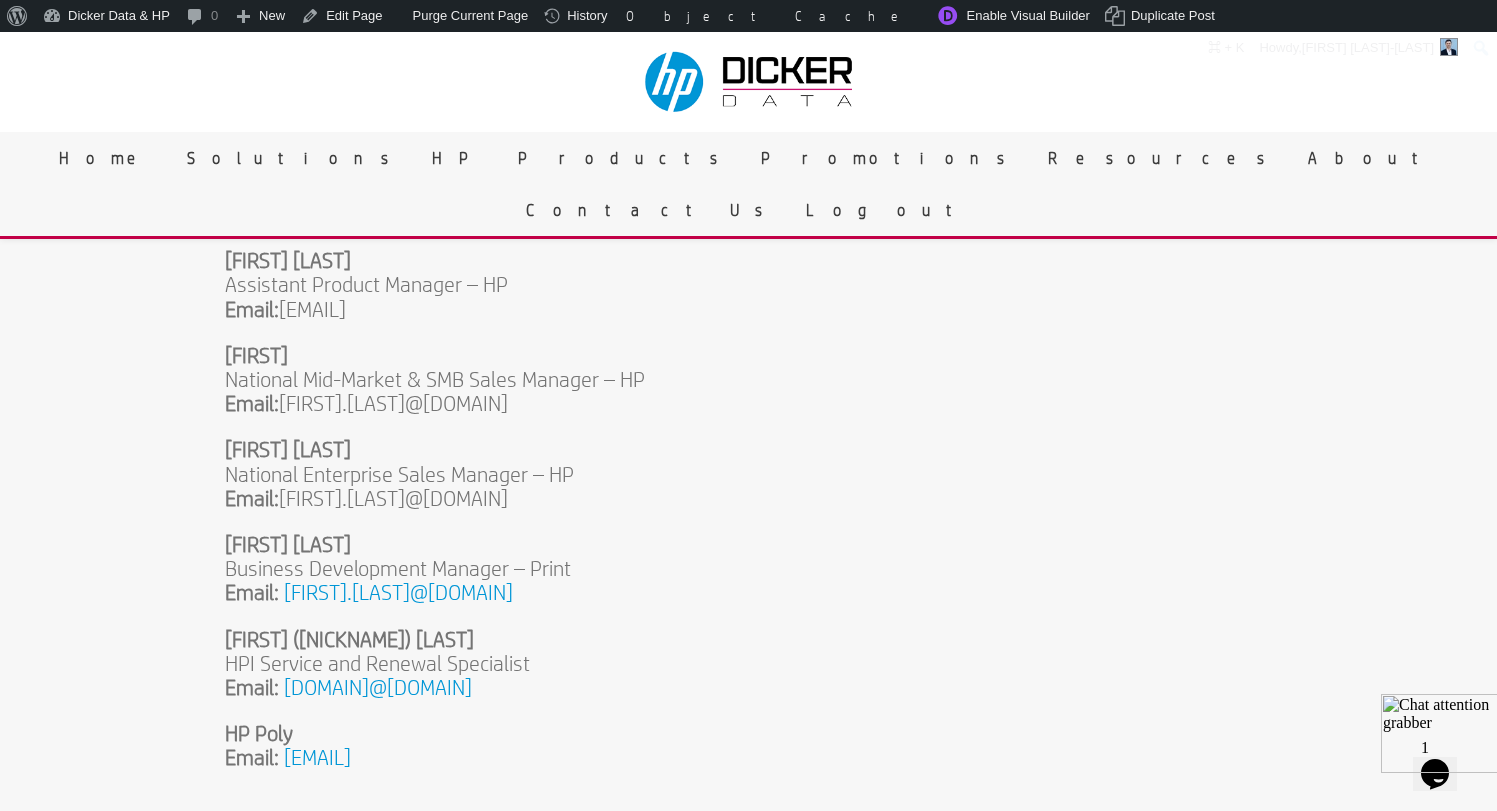scroll, scrollTop: 915, scrollLeft: 0, axis: vertical 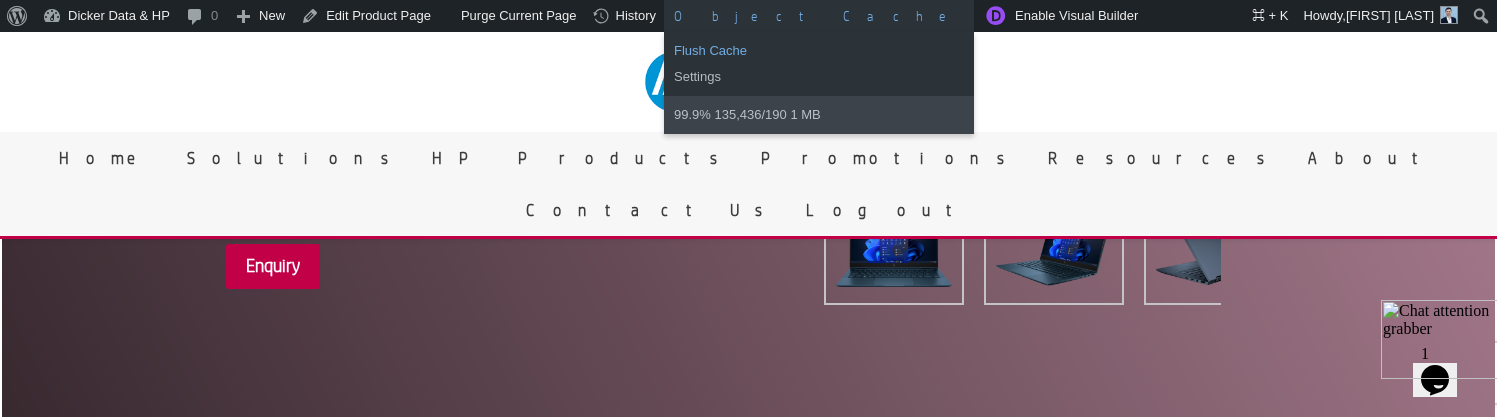 click on "Flush Cache" at bounding box center (819, 51) 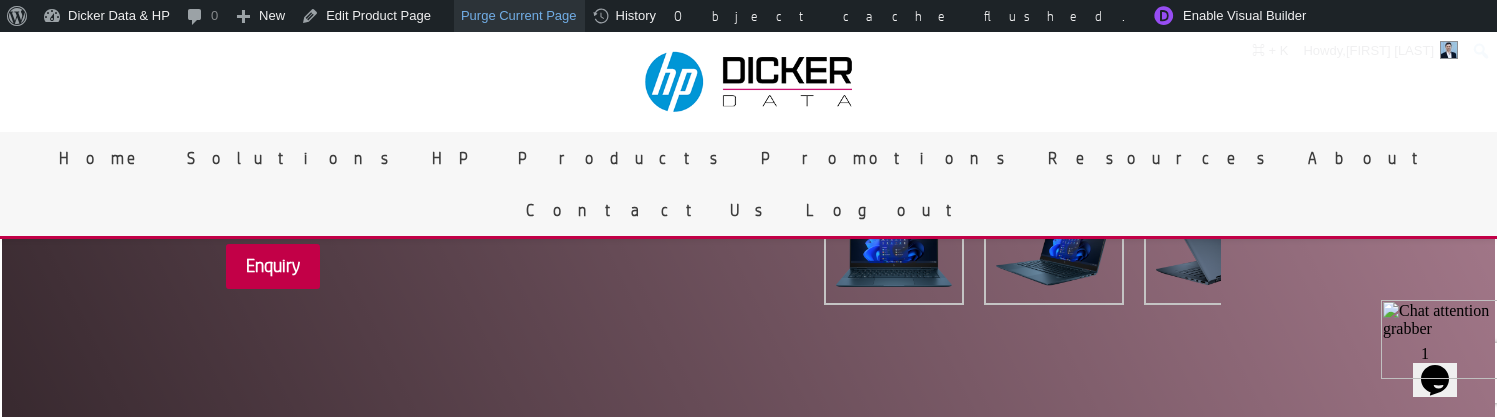 click on "Purge Current Page" at bounding box center [519, 16] 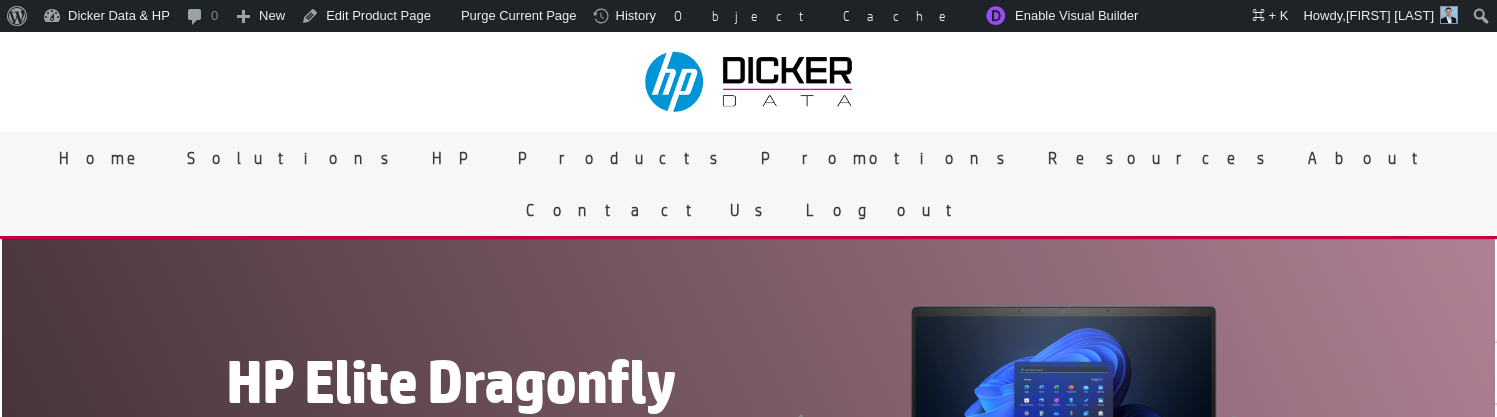 scroll, scrollTop: 373, scrollLeft: 0, axis: vertical 